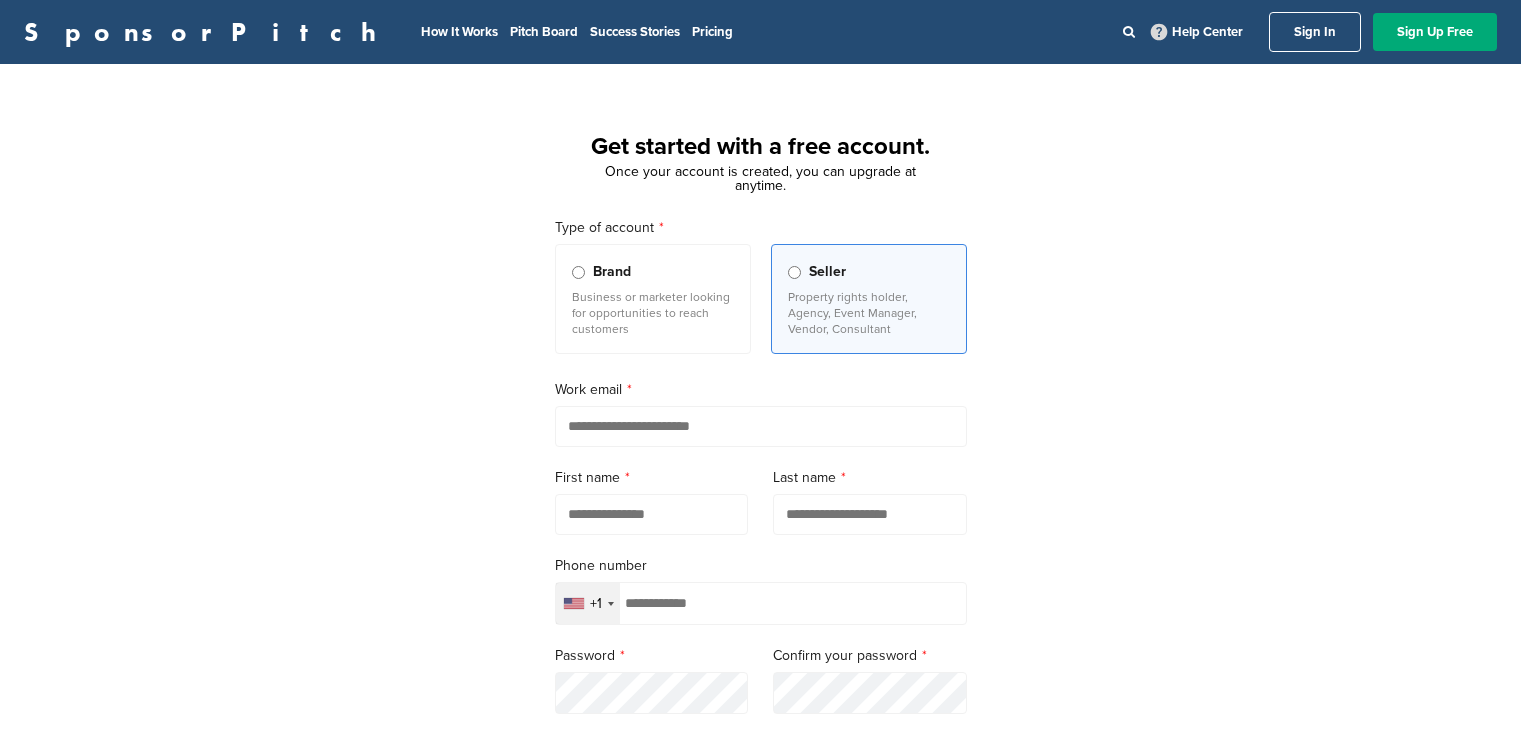 scroll, scrollTop: 200, scrollLeft: 0, axis: vertical 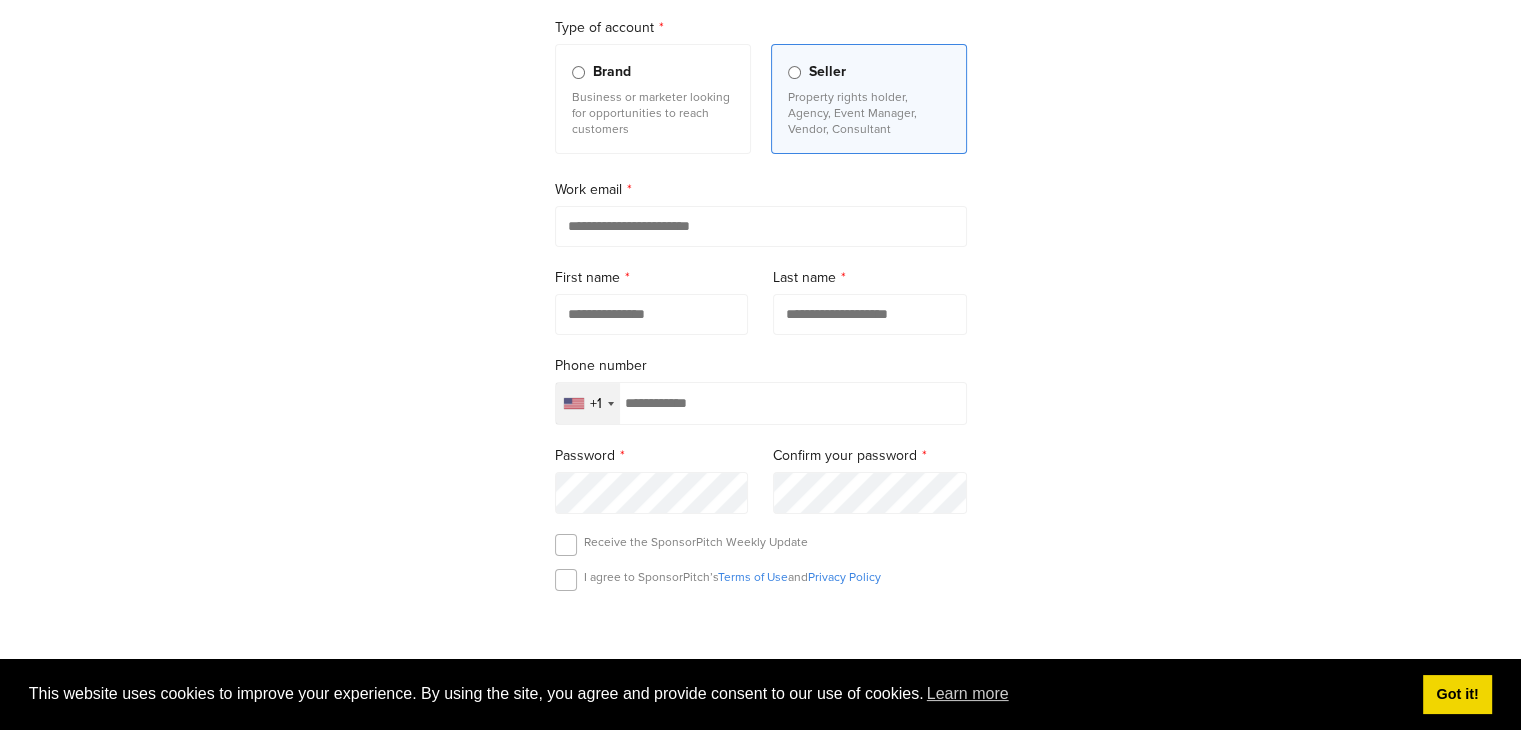 click on "Business or marketer looking for opportunities to reach customers" at bounding box center (653, 113) 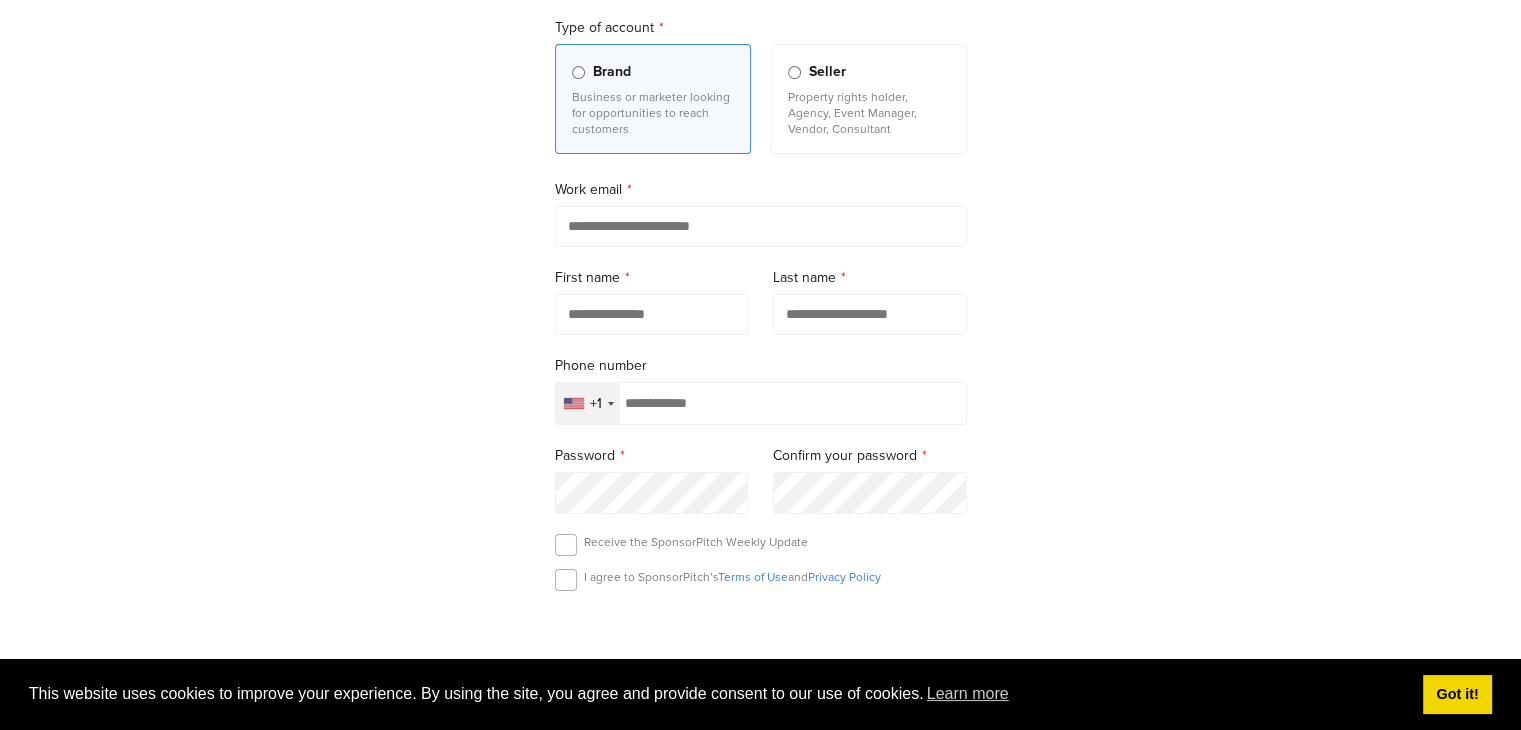click at bounding box center [761, 226] 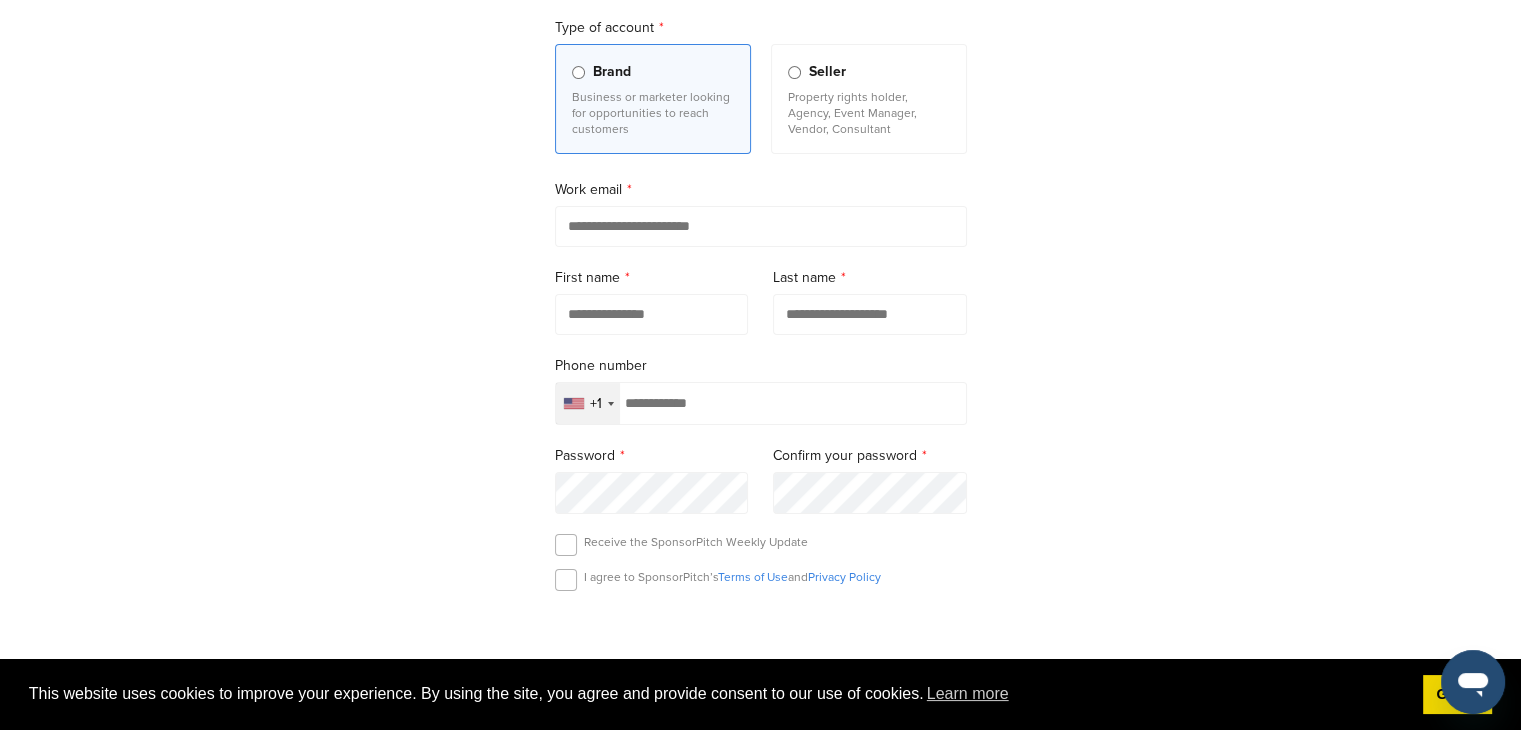 scroll, scrollTop: 0, scrollLeft: 0, axis: both 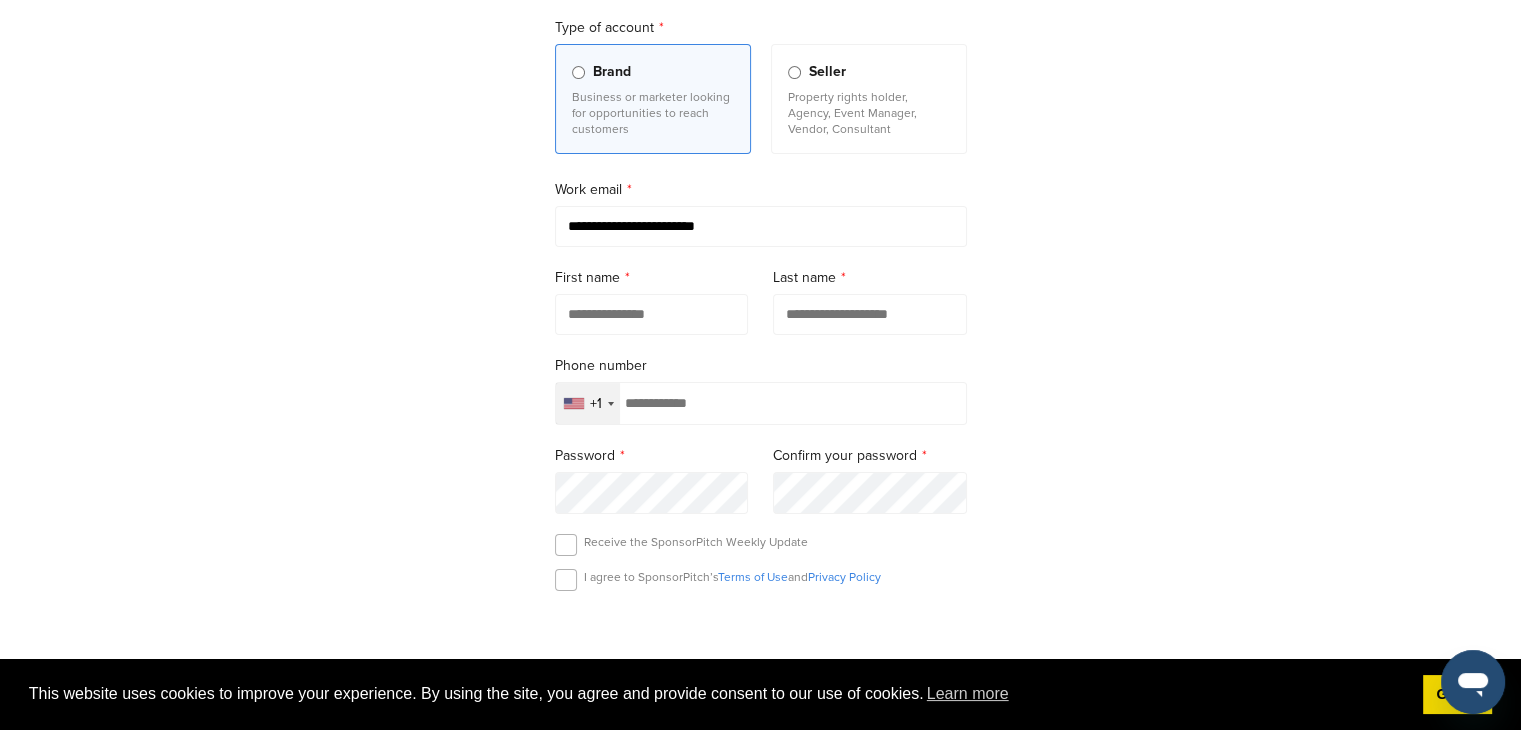 type on "****" 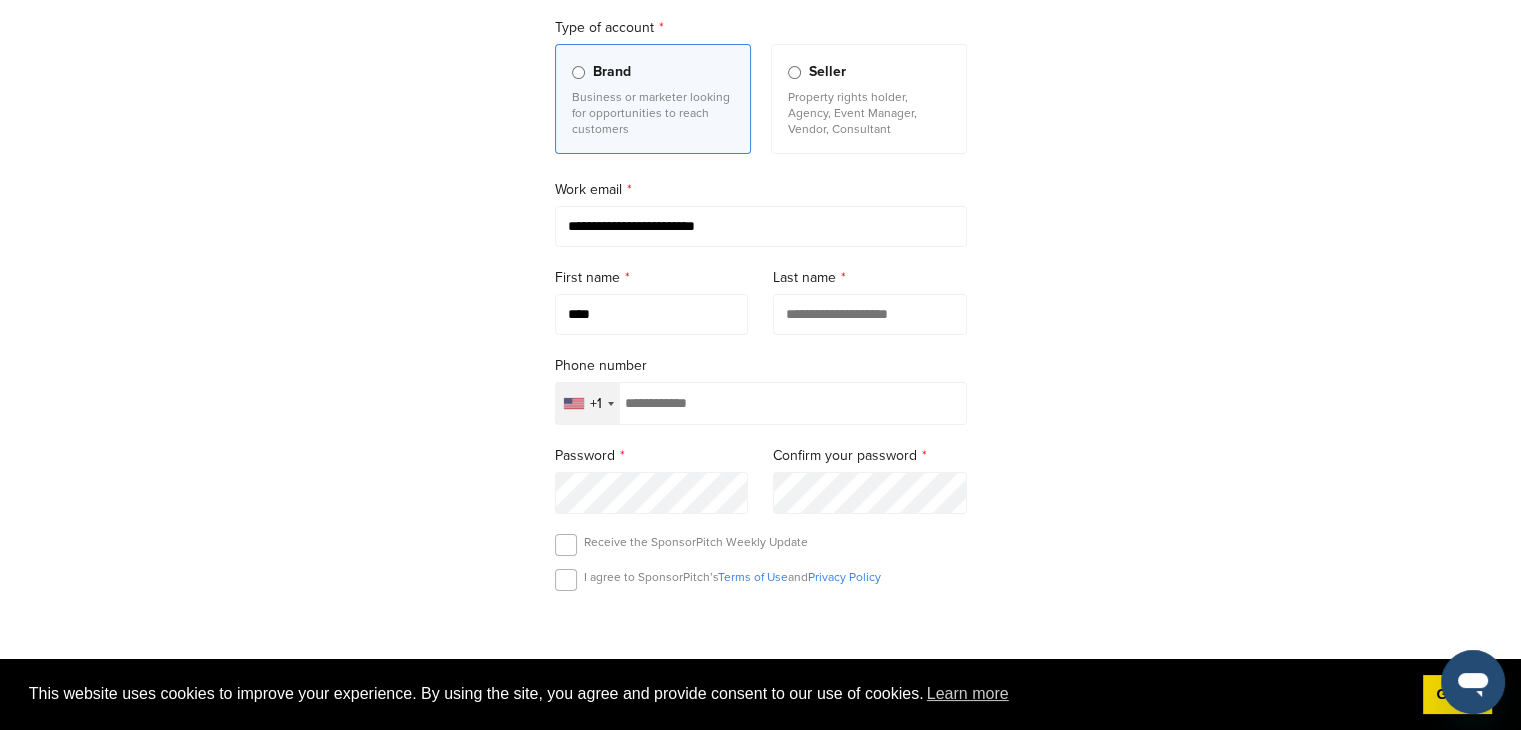type on "**********" 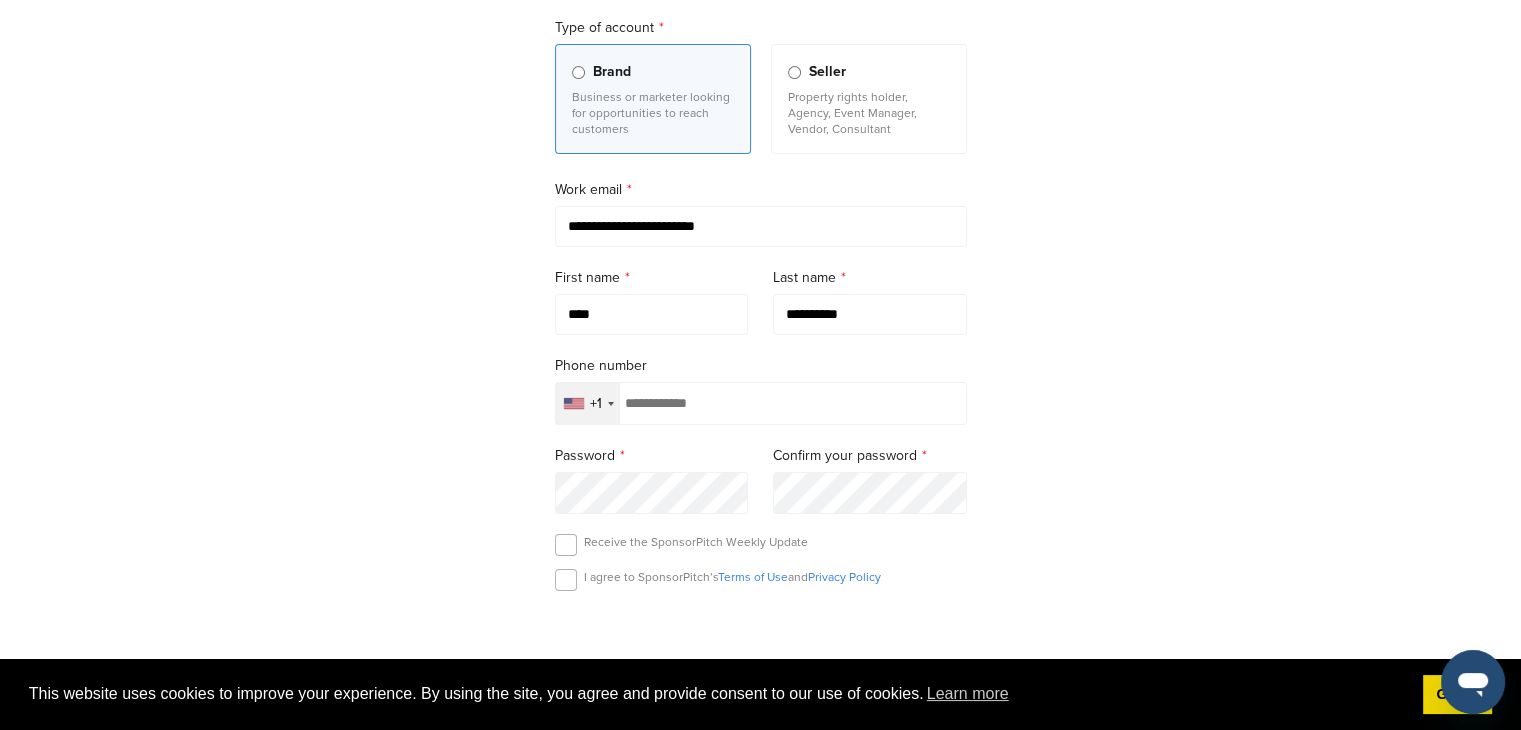 type on "**********" 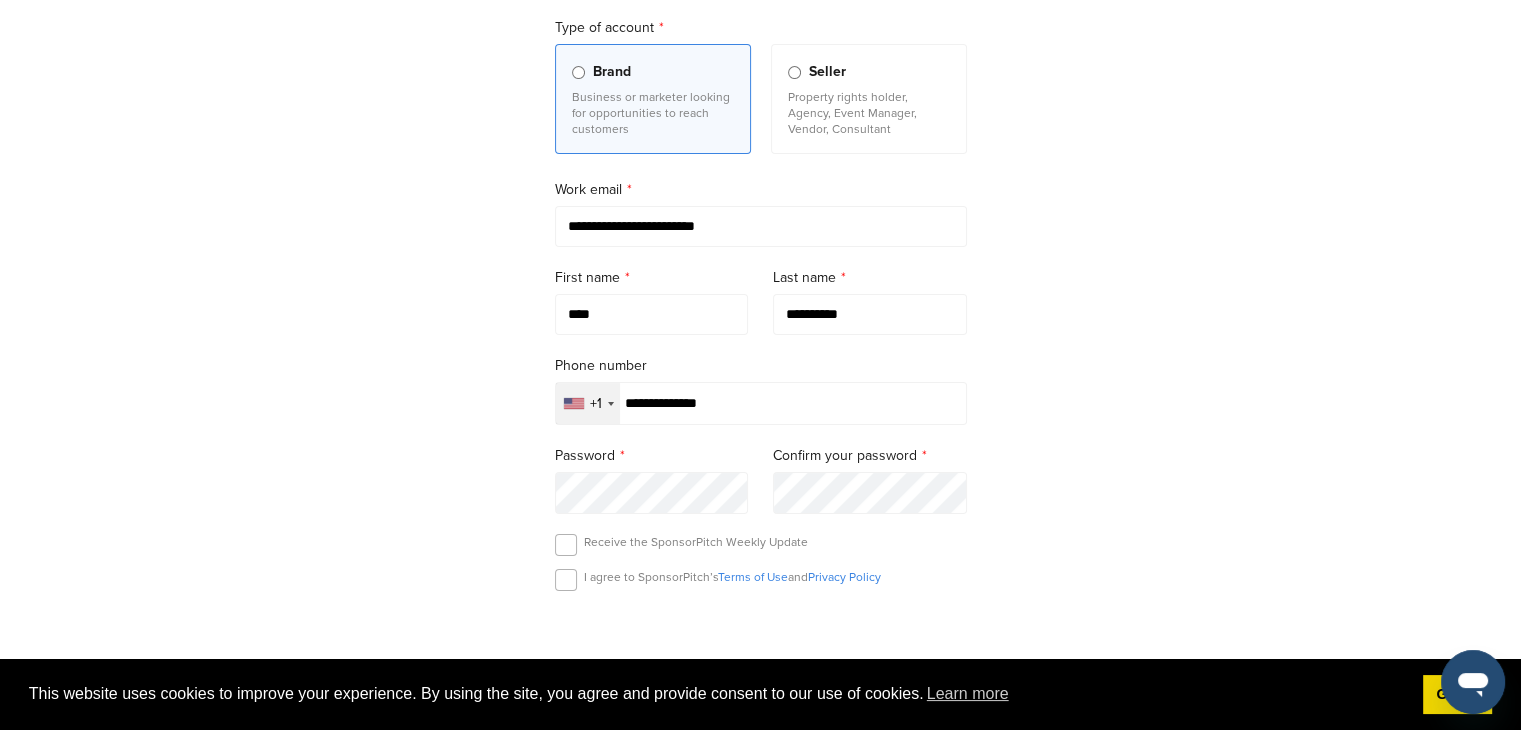click on "+1" at bounding box center (588, 403) 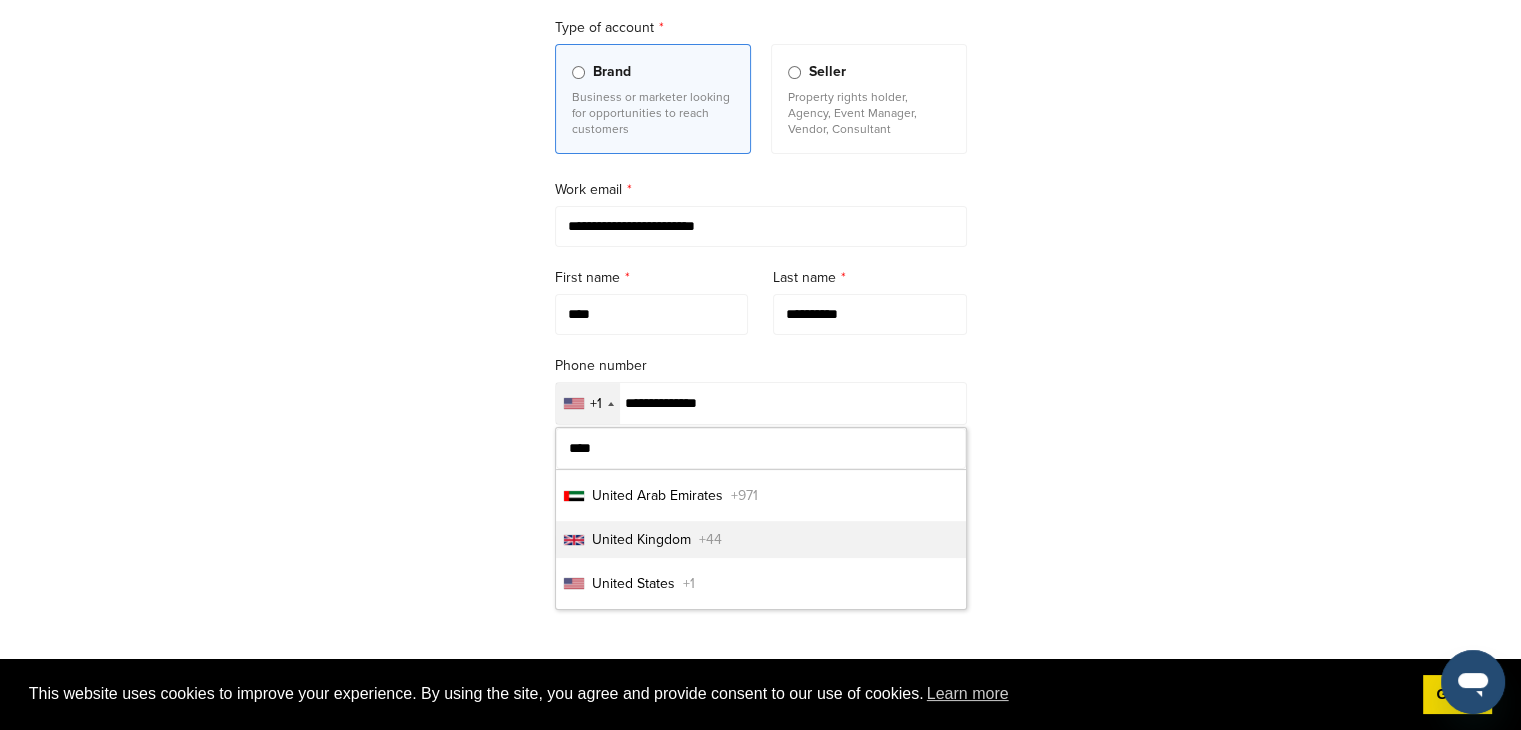 type on "****" 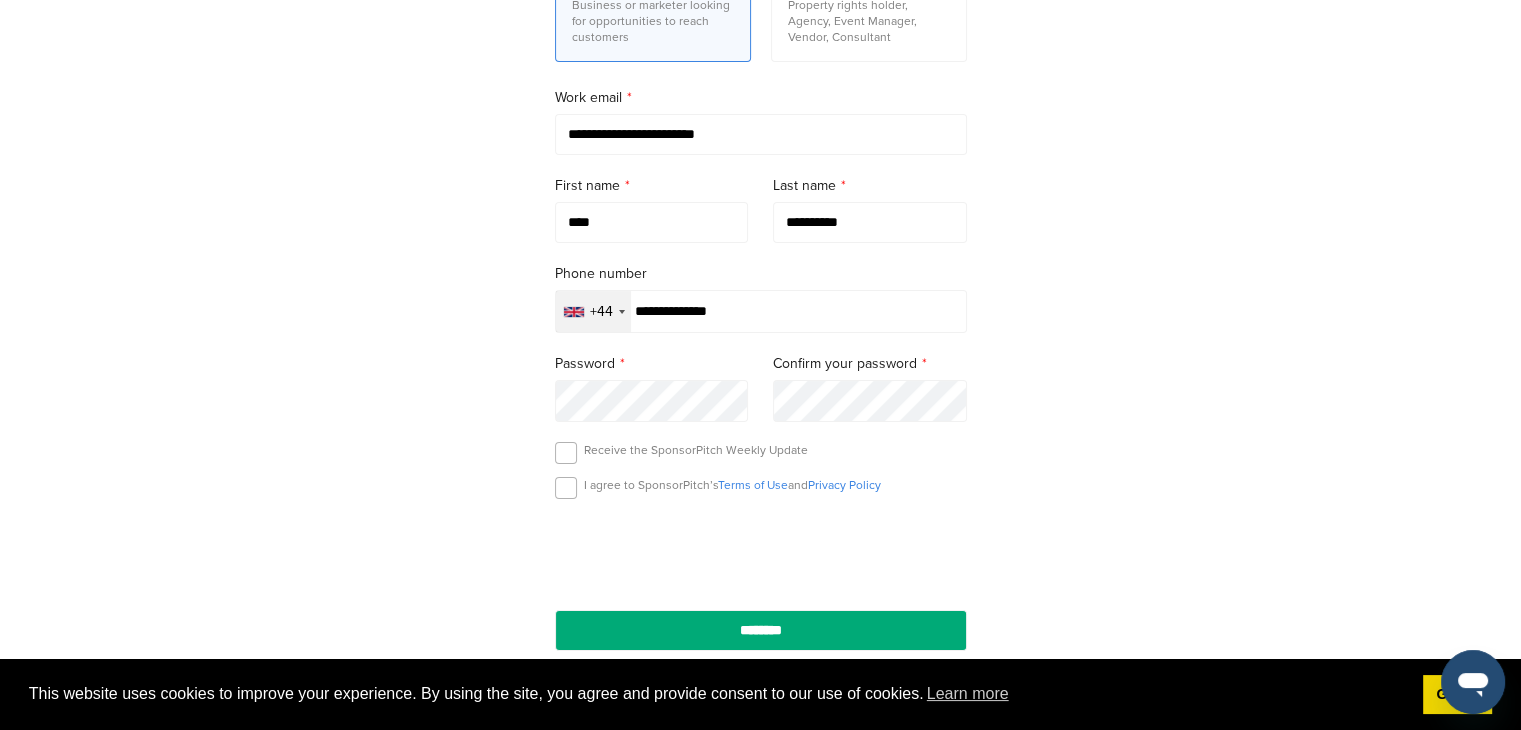 scroll, scrollTop: 300, scrollLeft: 0, axis: vertical 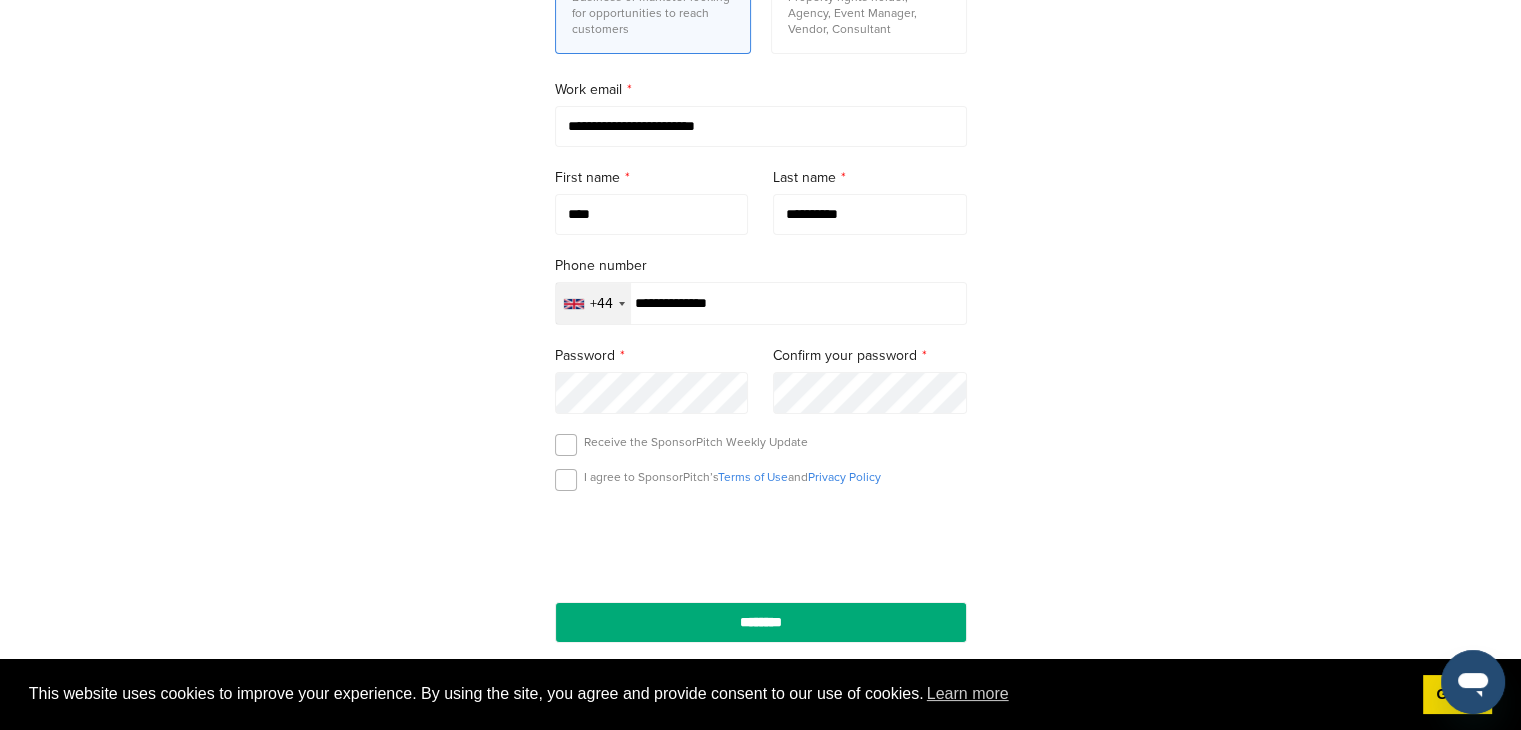 click on "**********" at bounding box center (761, 303) 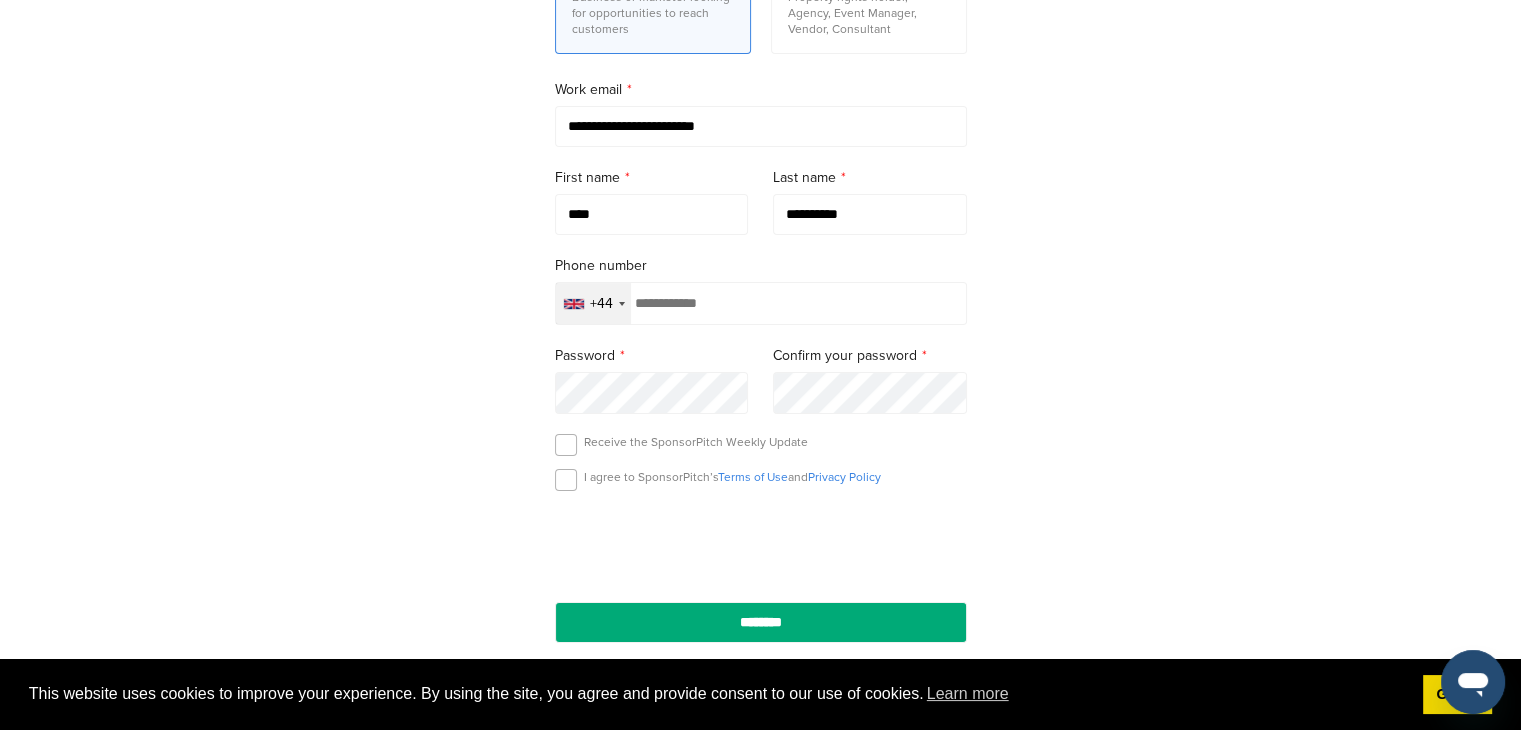 click at bounding box center (761, 303) 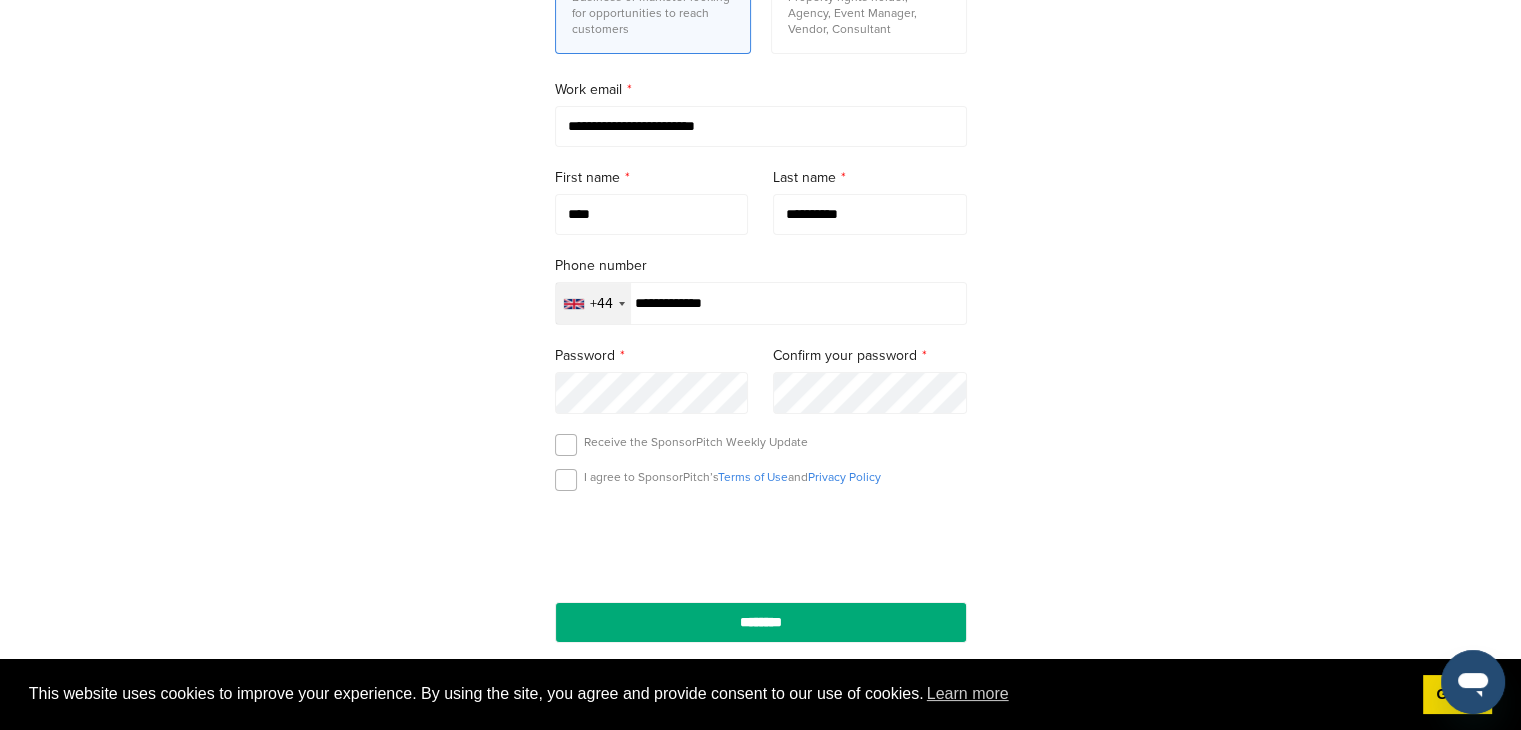 type on "**********" 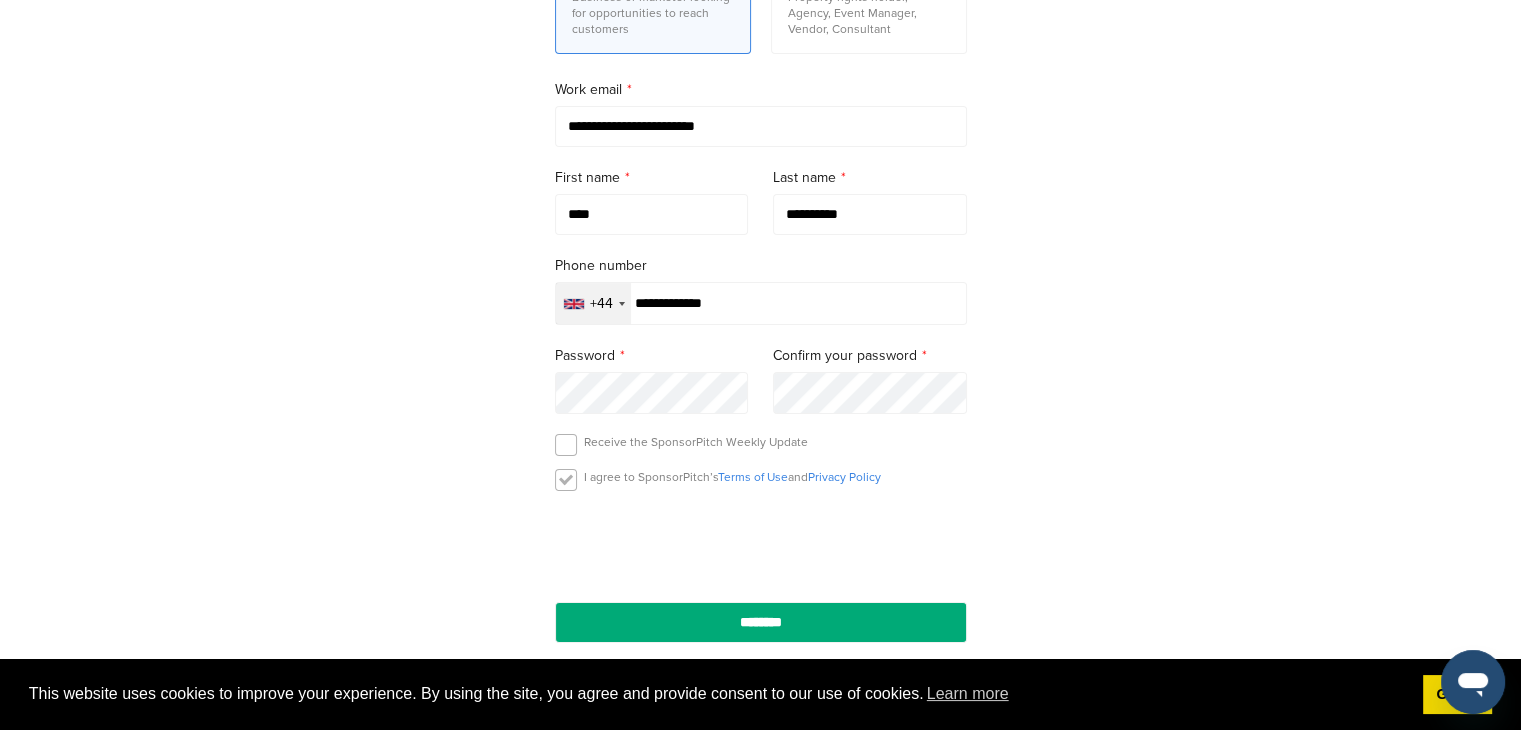 click at bounding box center [566, 480] 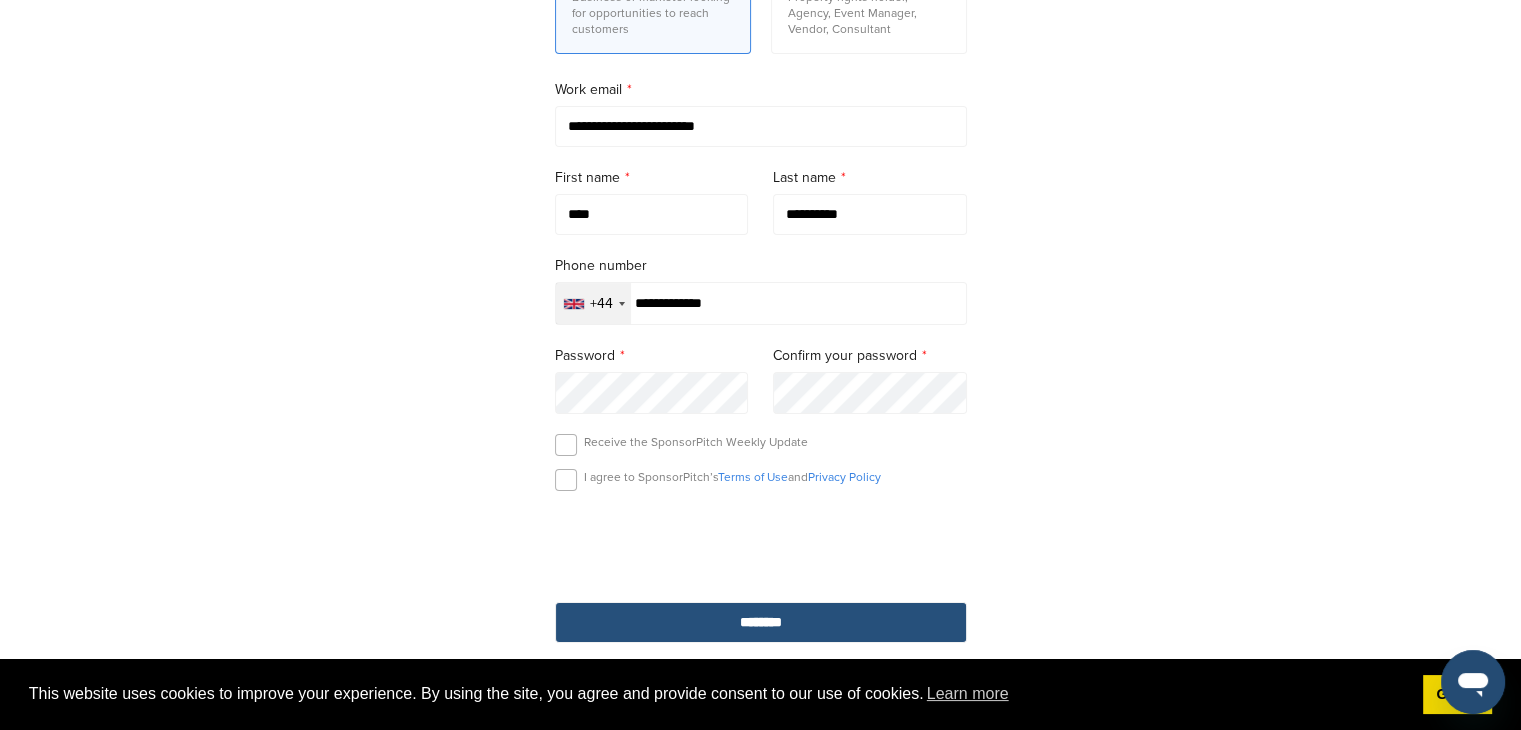 click on "********" at bounding box center [761, 622] 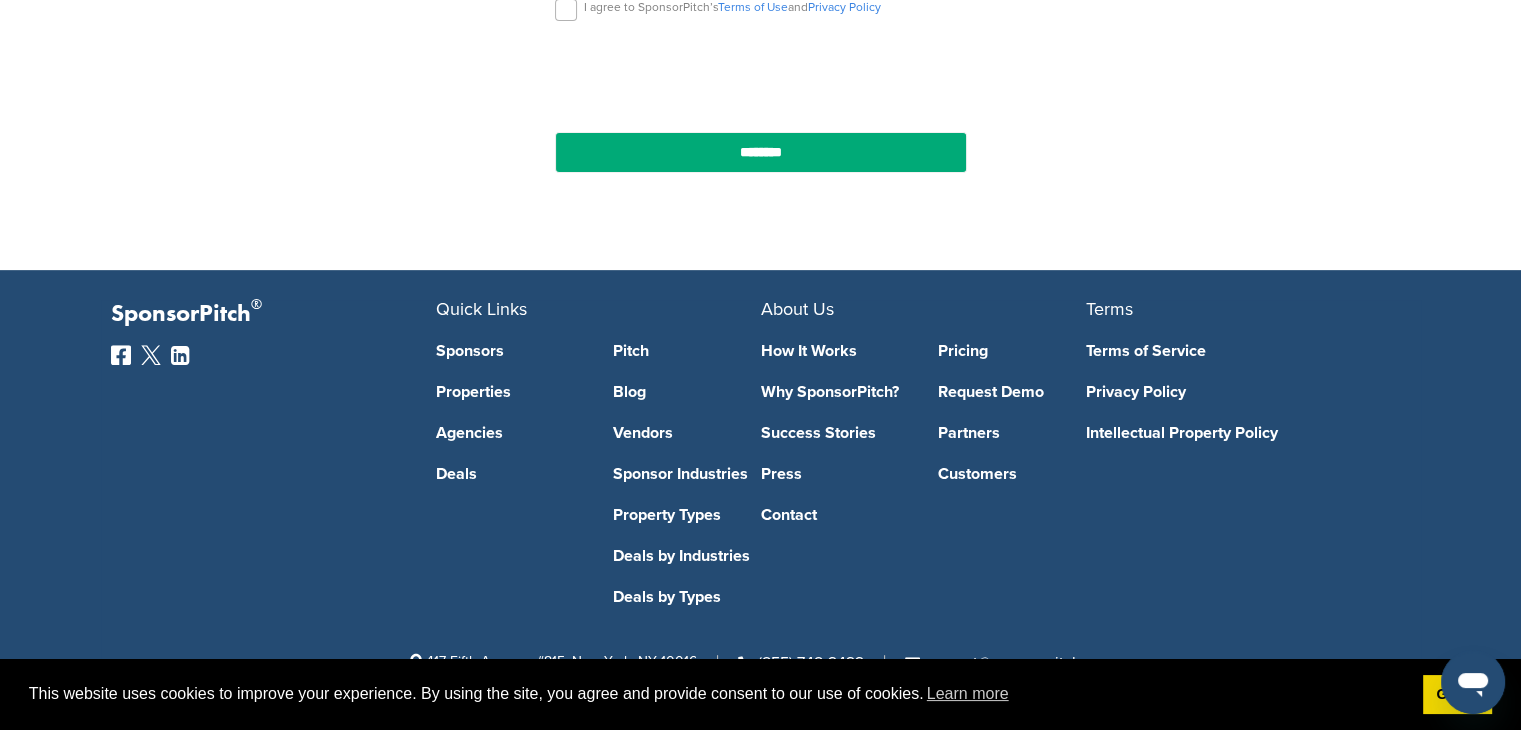 scroll, scrollTop: 284, scrollLeft: 0, axis: vertical 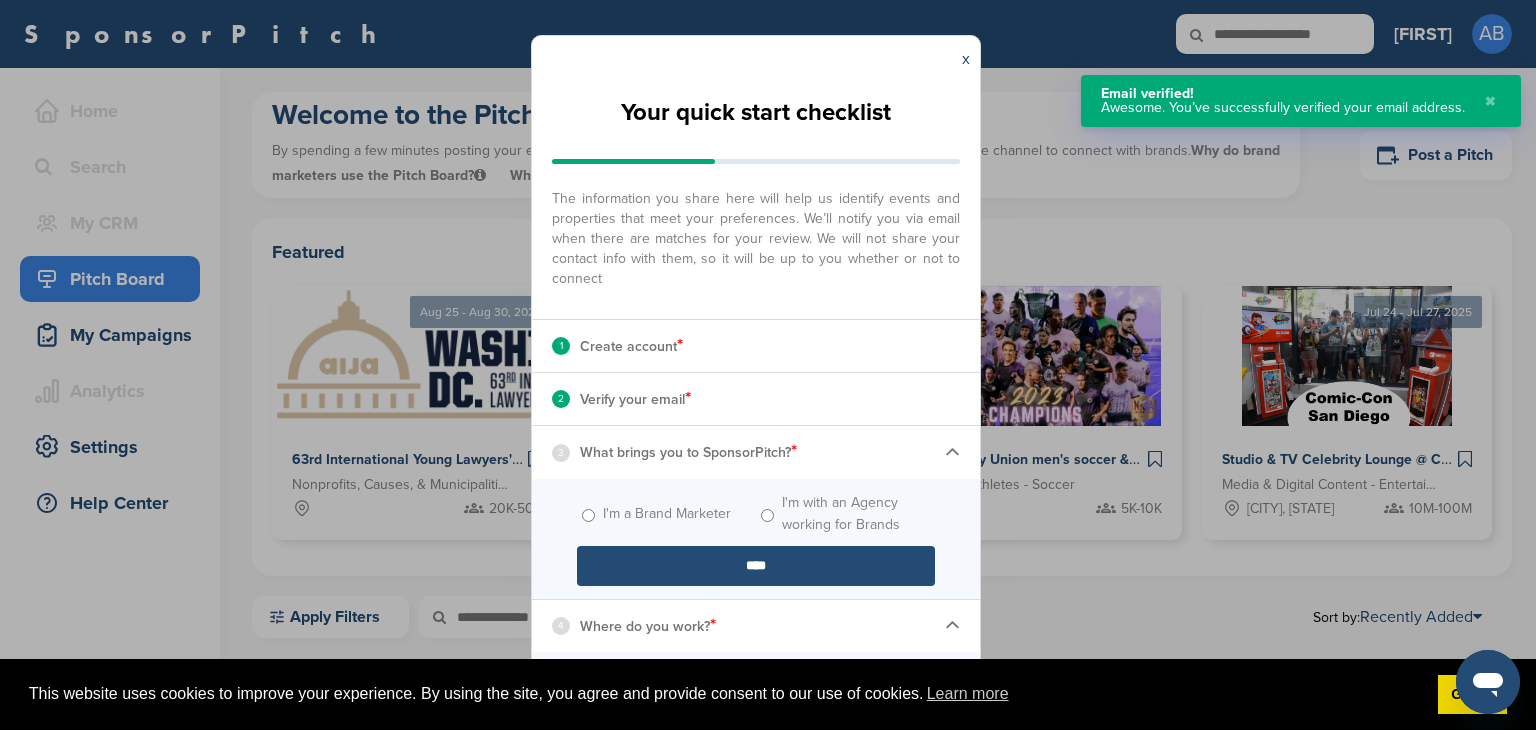 click on "****" at bounding box center [756, 566] 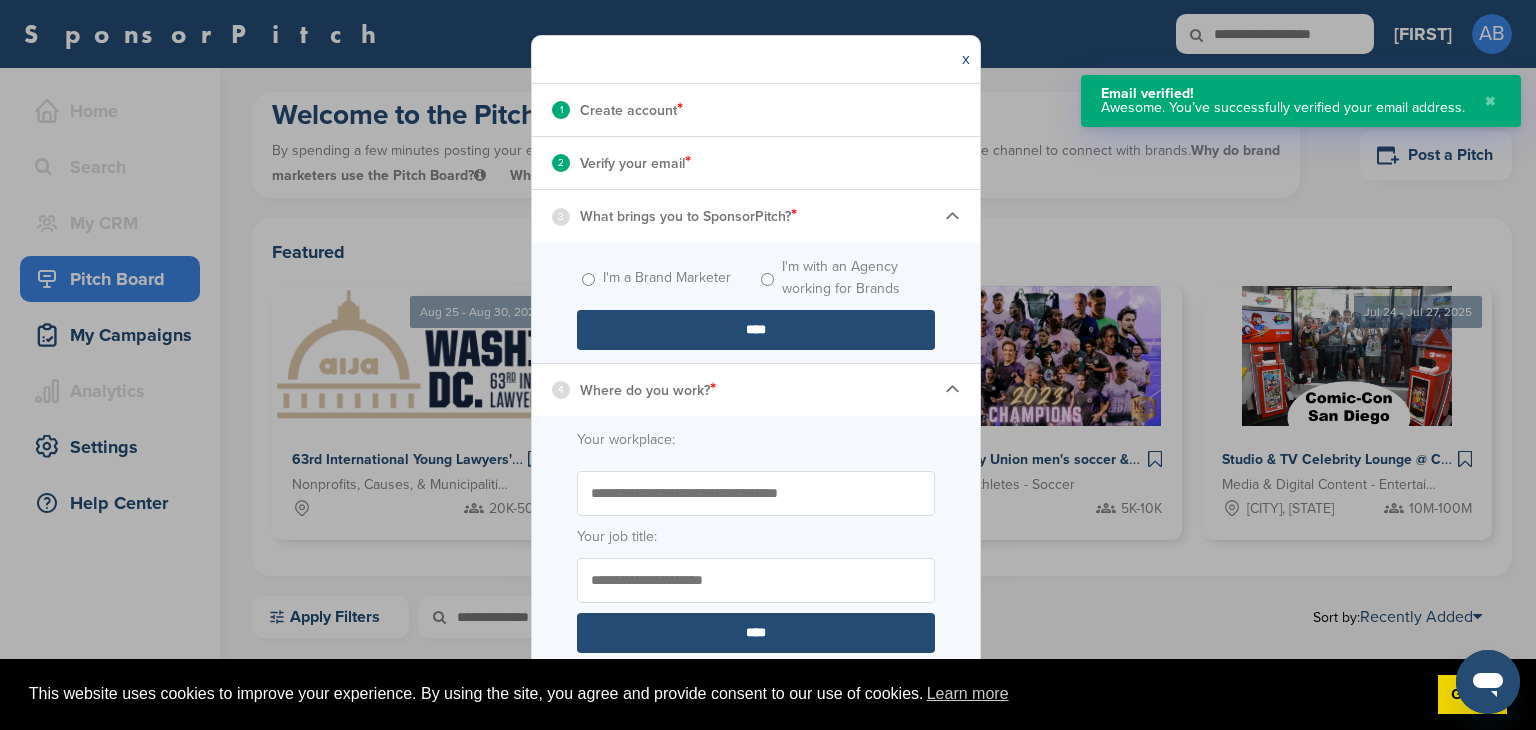 scroll, scrollTop: 285, scrollLeft: 0, axis: vertical 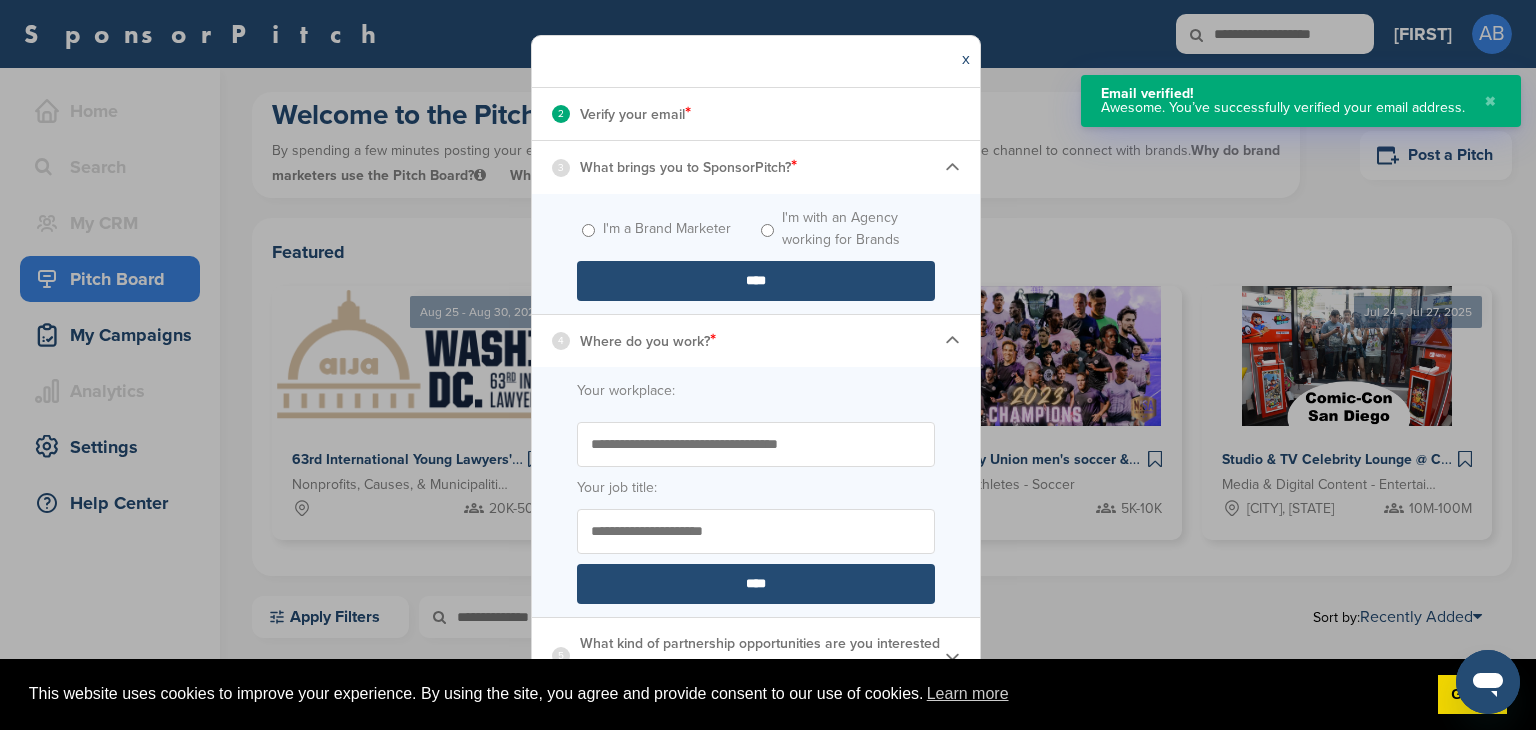 click on "Start typing the name of your workplace. Don’t see your organization in the dropdown? Enter the name to submit for review to be added" at bounding box center [756, 444] 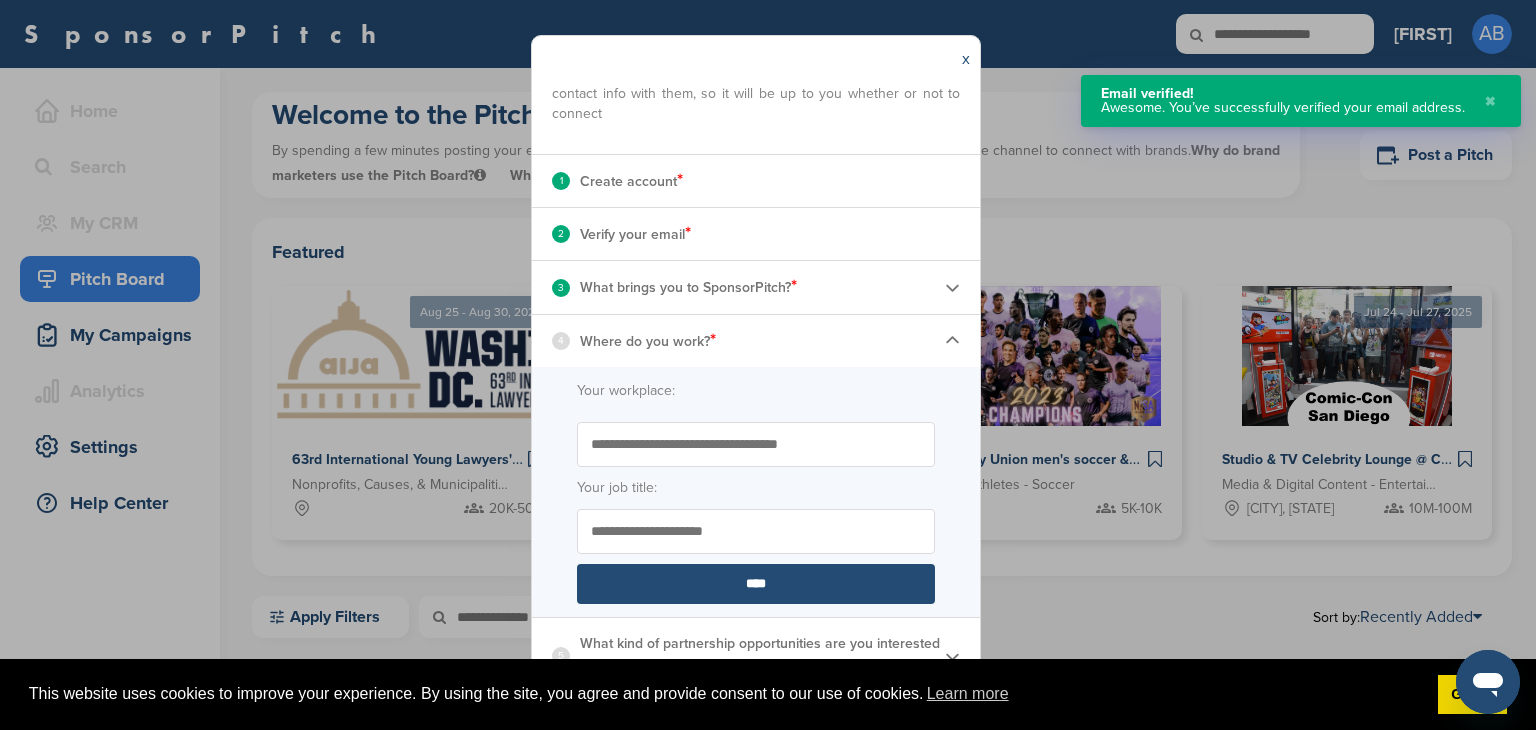 scroll, scrollTop: 165, scrollLeft: 0, axis: vertical 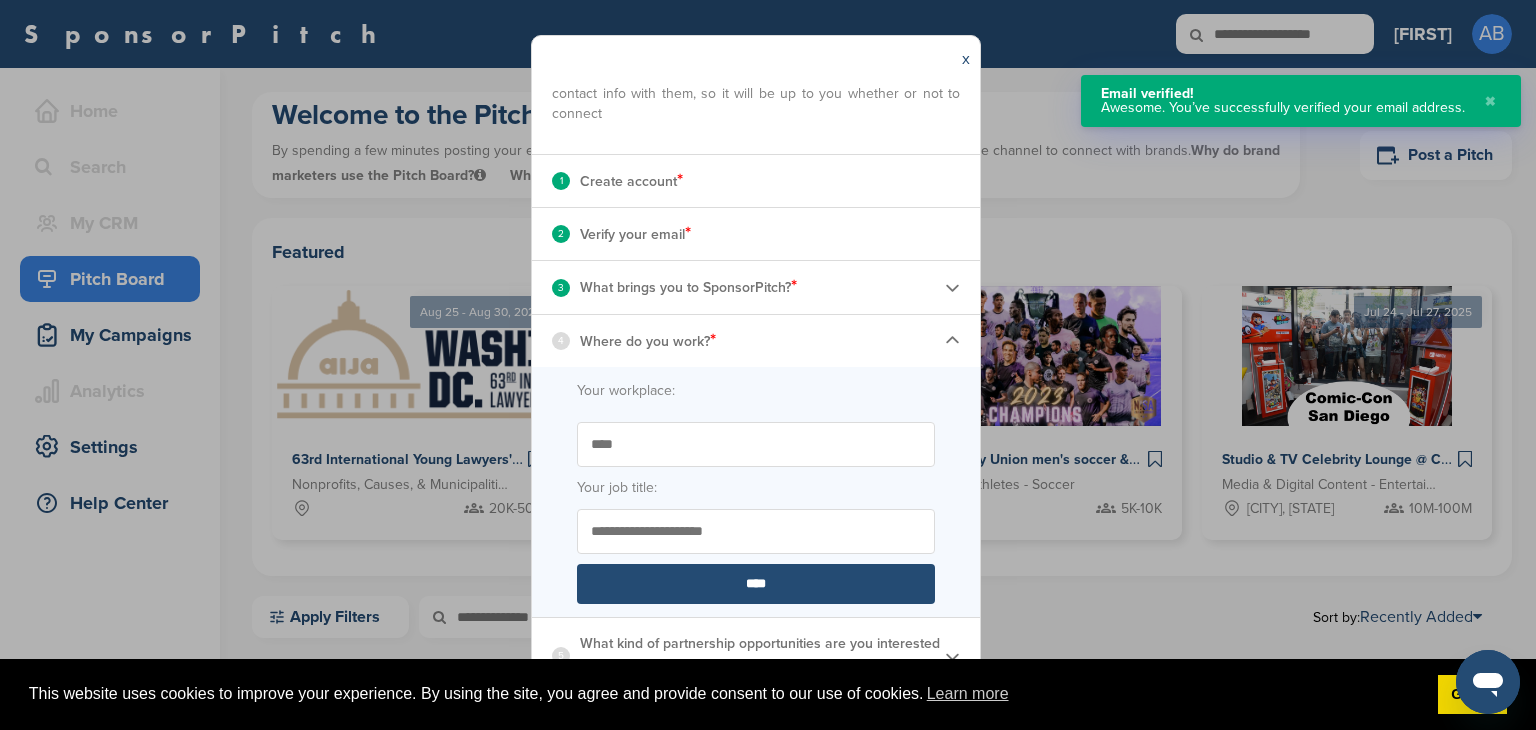 type on "****" 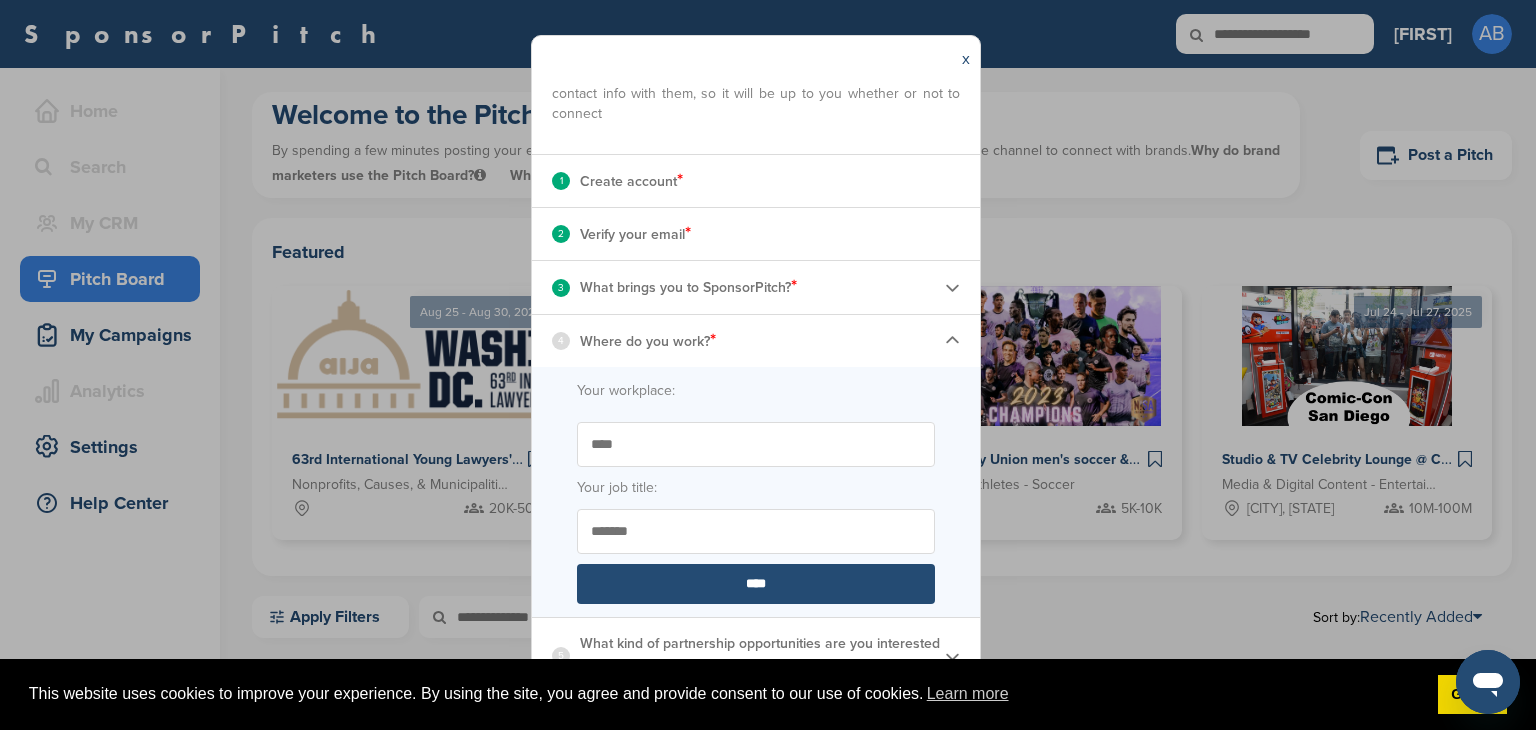 type on "*******" 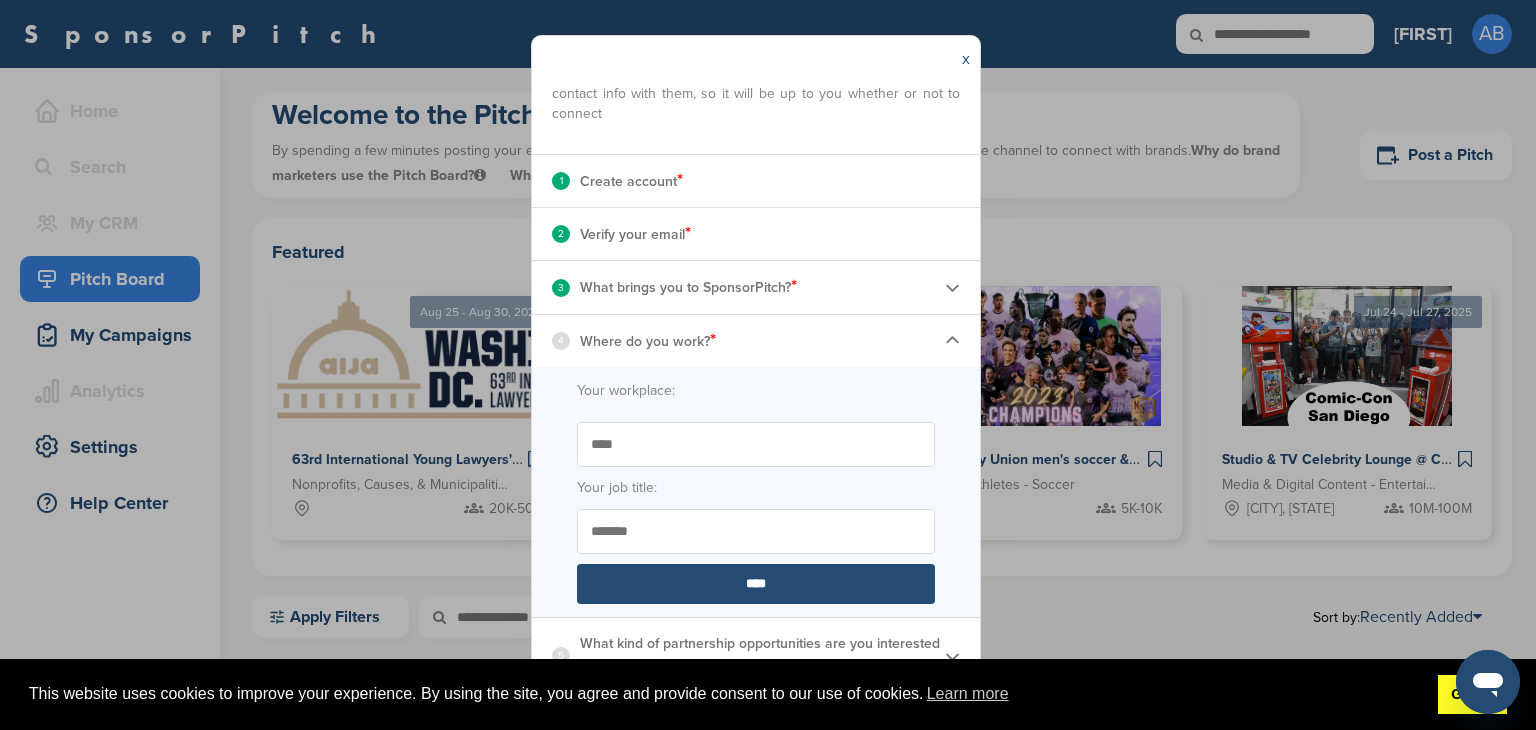 click on "Got it!" at bounding box center [1472, 695] 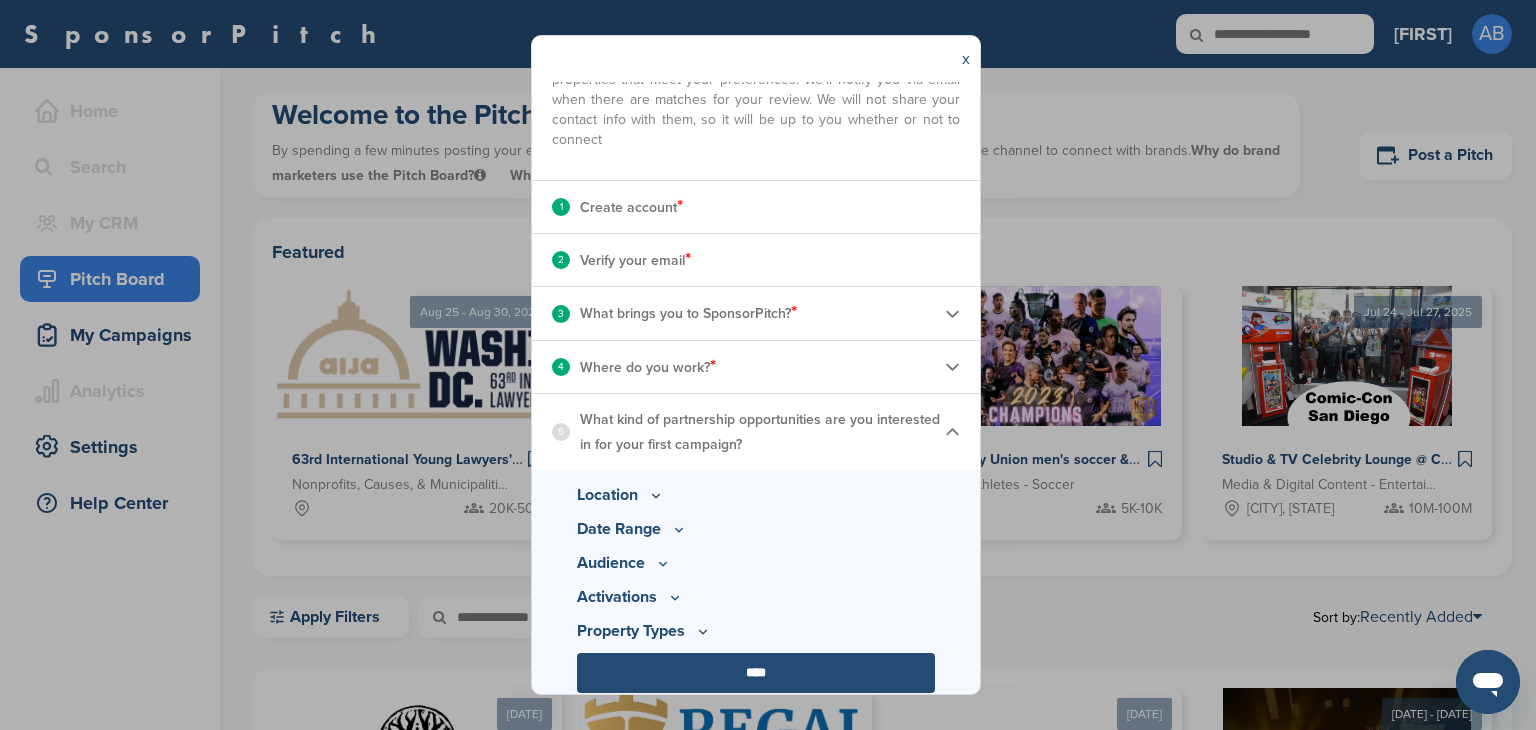 scroll, scrollTop: 152, scrollLeft: 0, axis: vertical 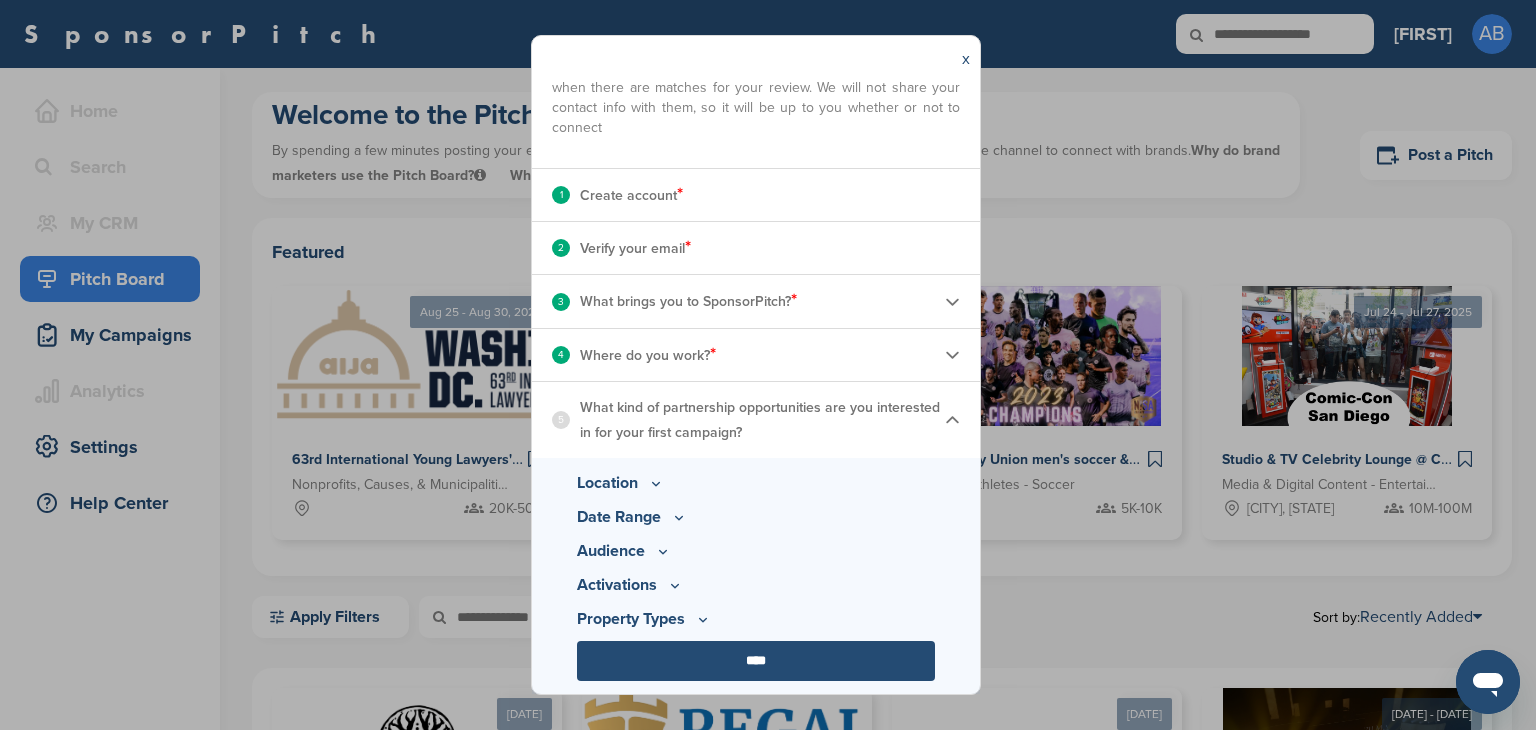 click on "Location" at bounding box center (756, 483) 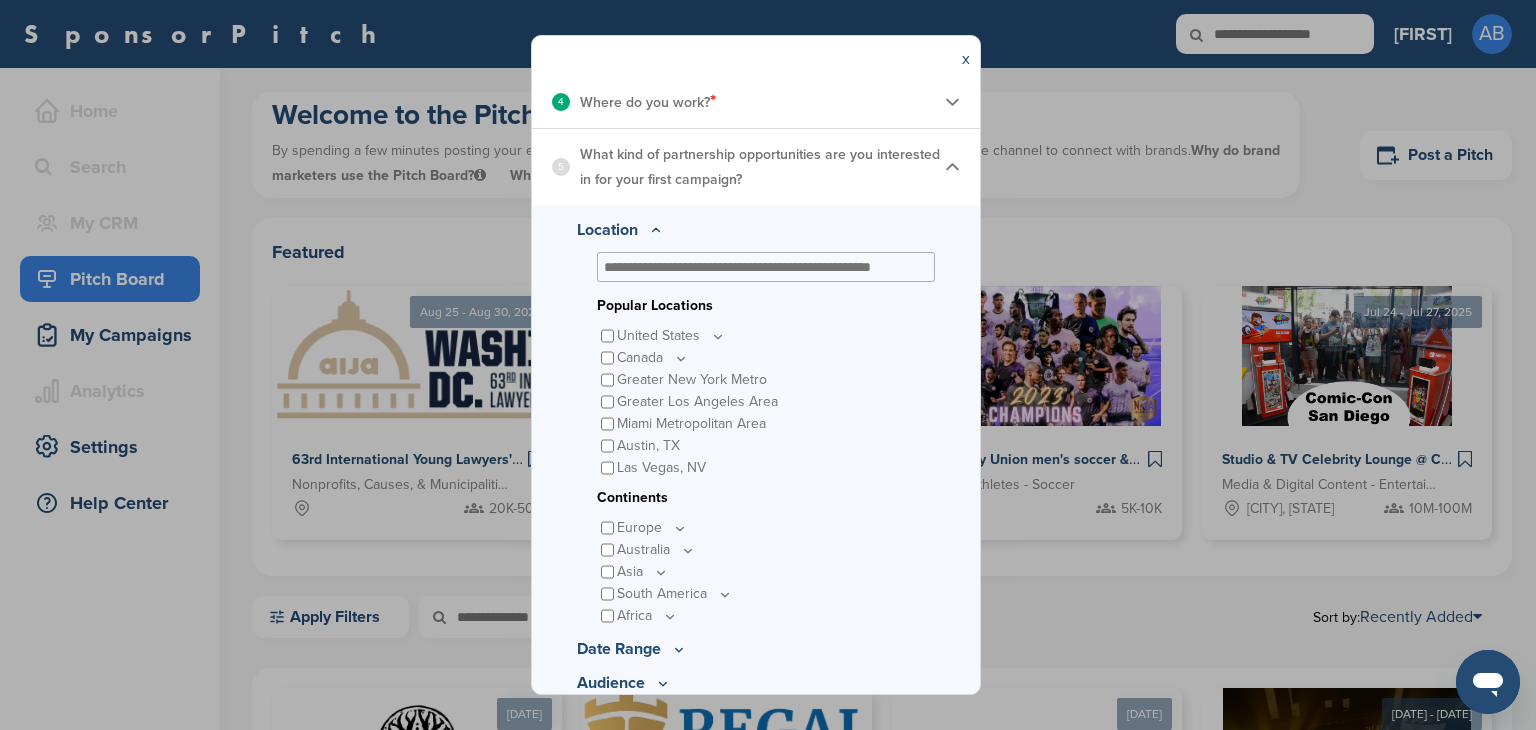 scroll, scrollTop: 452, scrollLeft: 0, axis: vertical 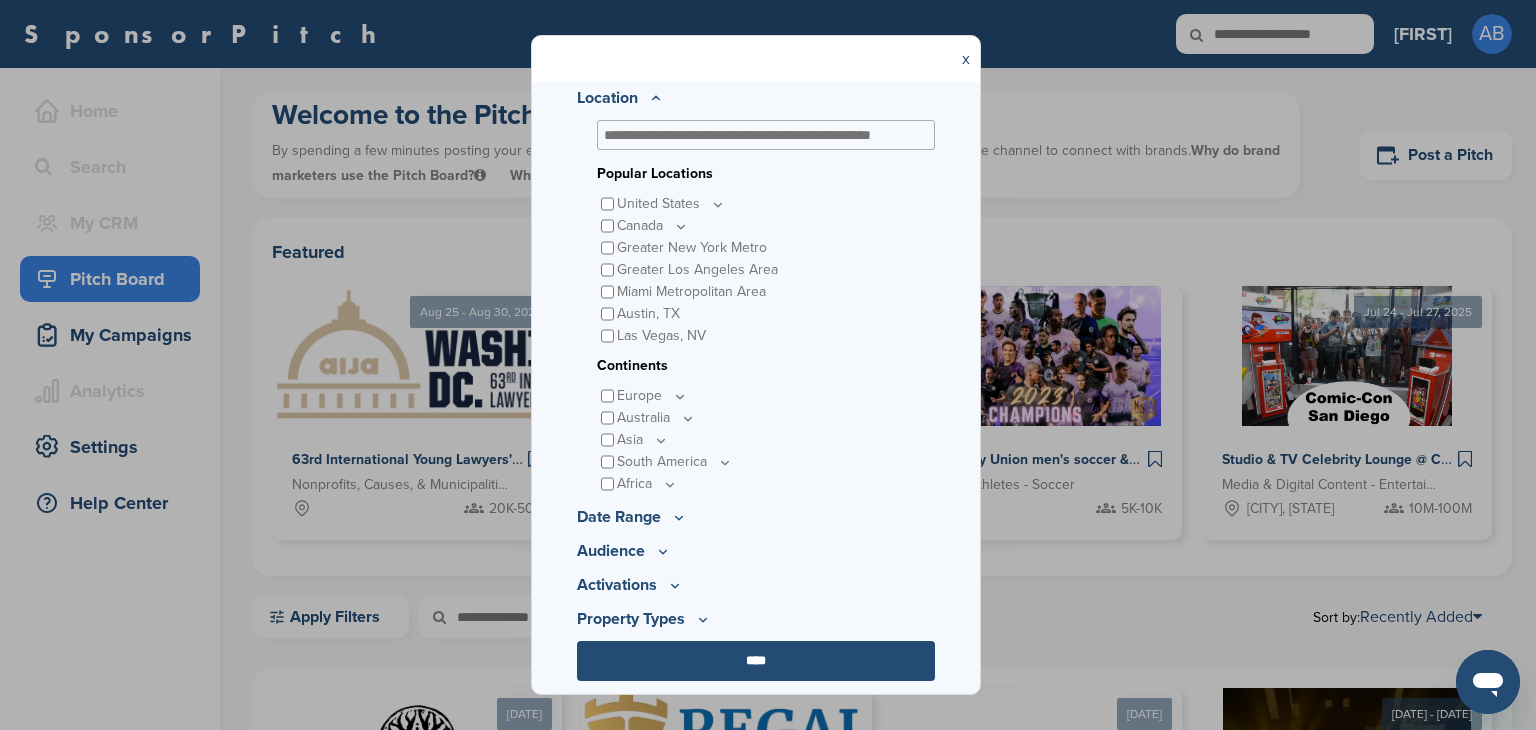 click on "****" at bounding box center (756, 661) 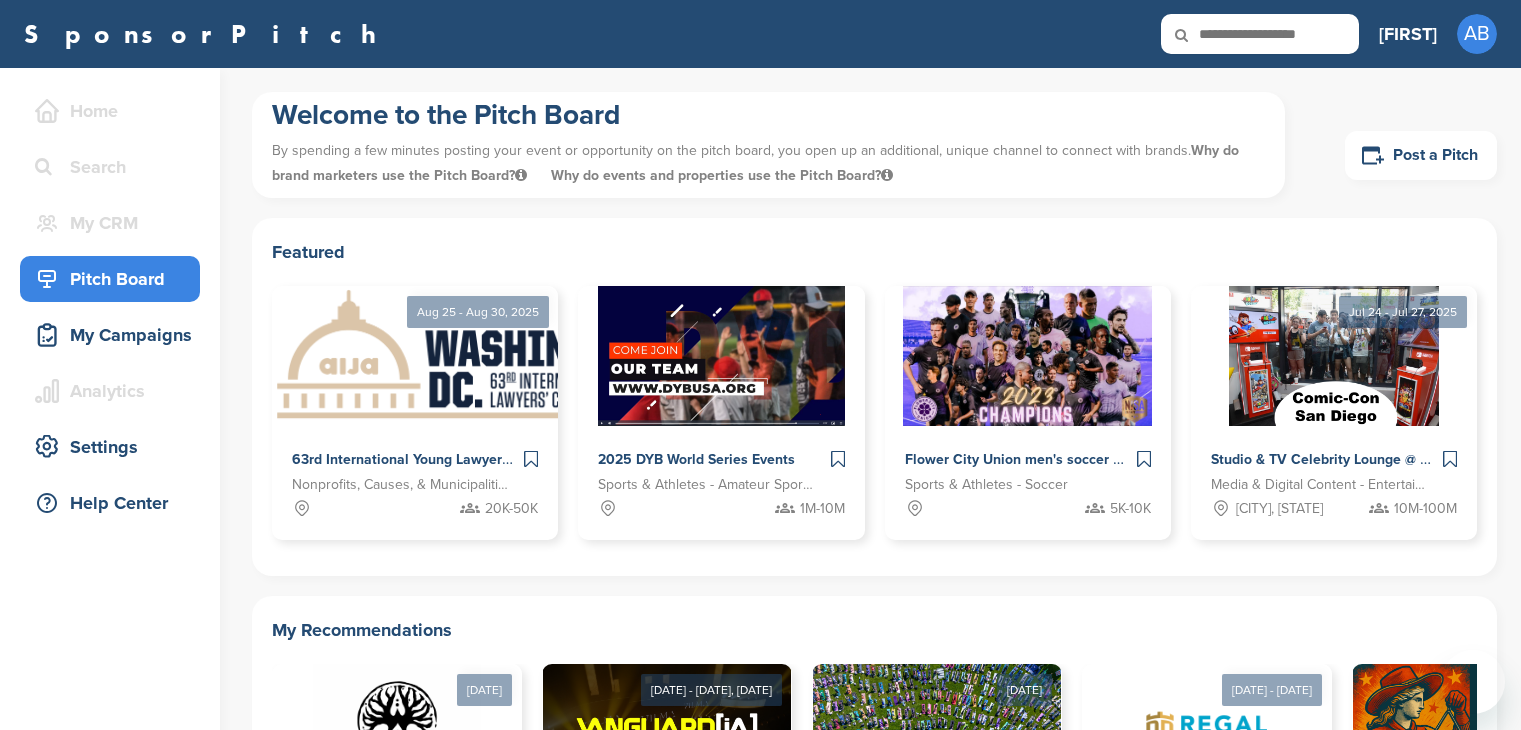 scroll, scrollTop: 0, scrollLeft: 0, axis: both 